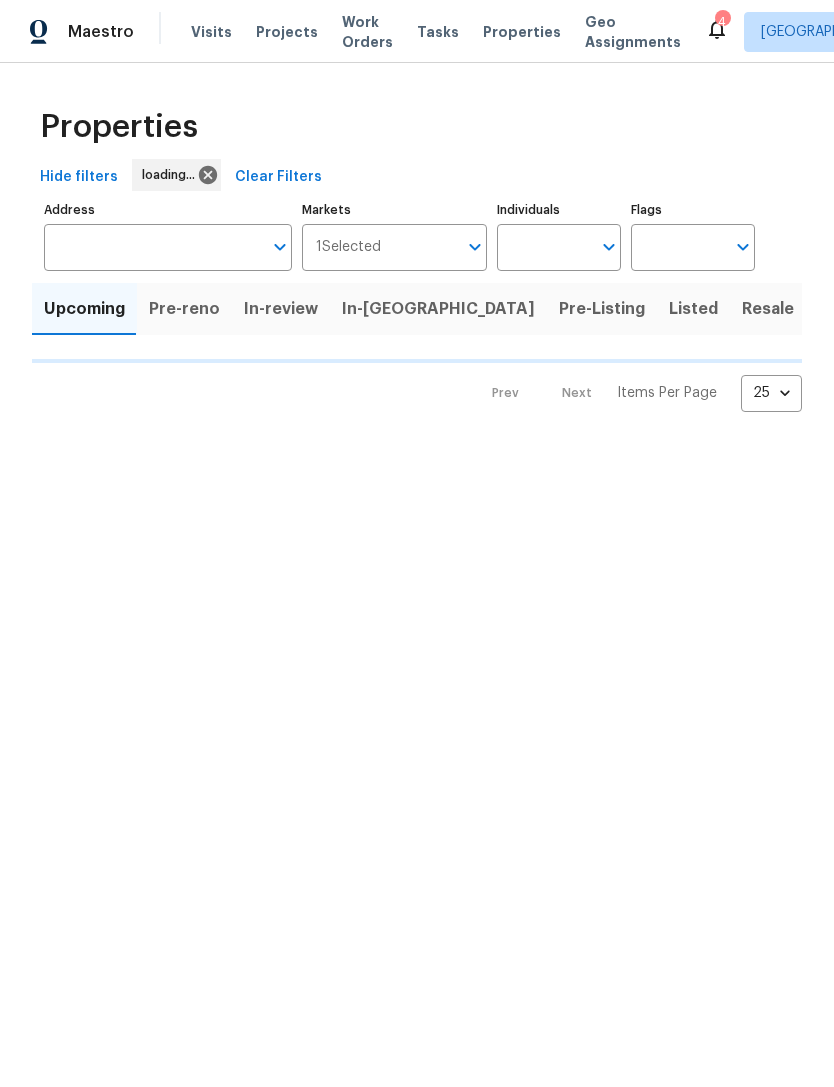 scroll, scrollTop: 0, scrollLeft: 0, axis: both 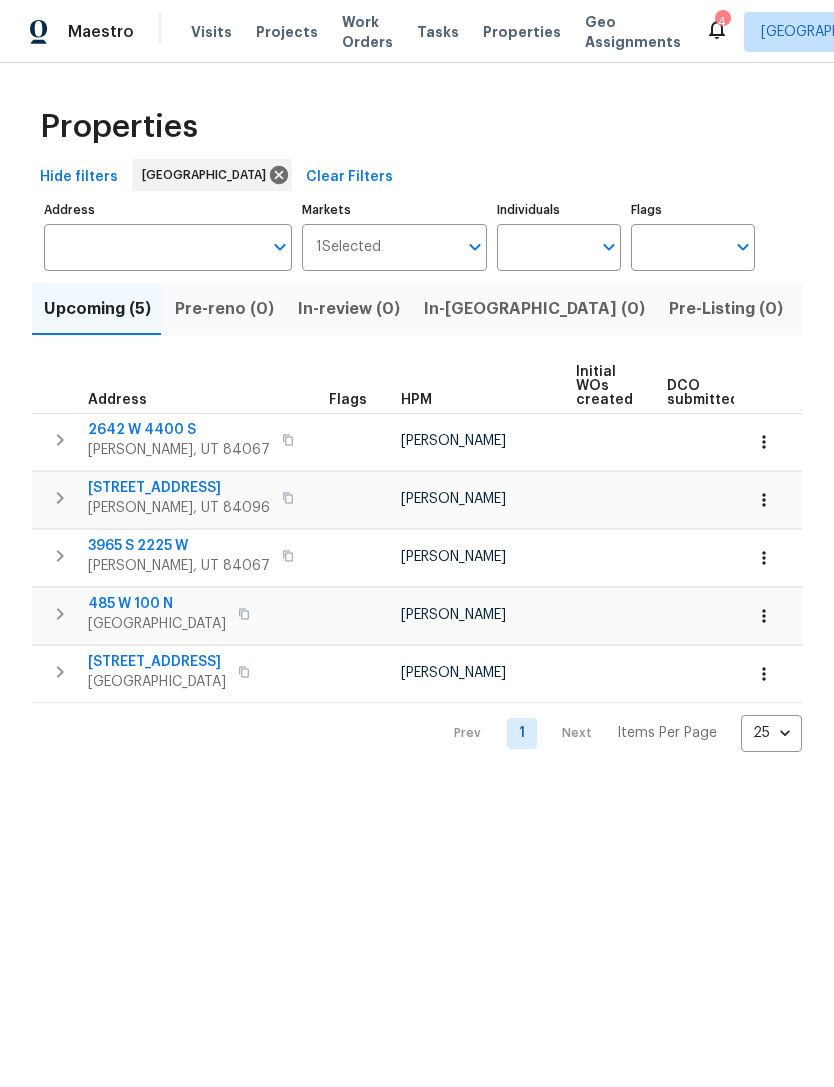 click on "Listed (26)" at bounding box center [850, 309] 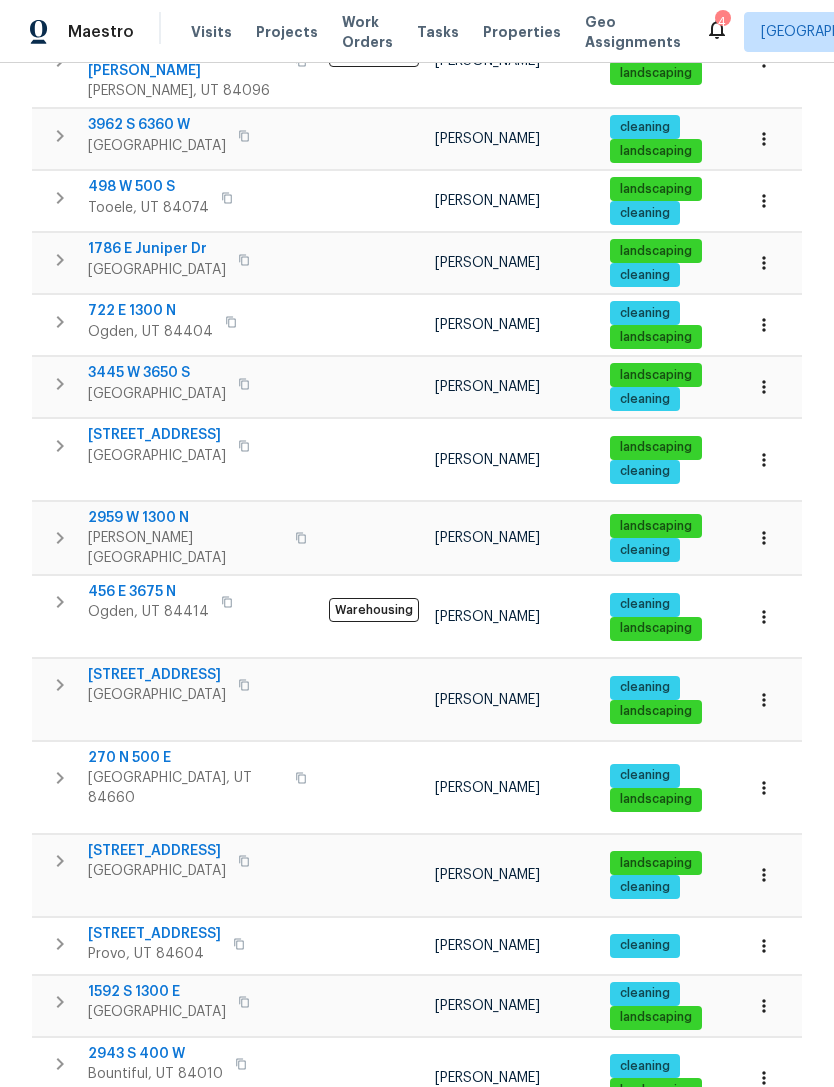 scroll, scrollTop: 914, scrollLeft: 0, axis: vertical 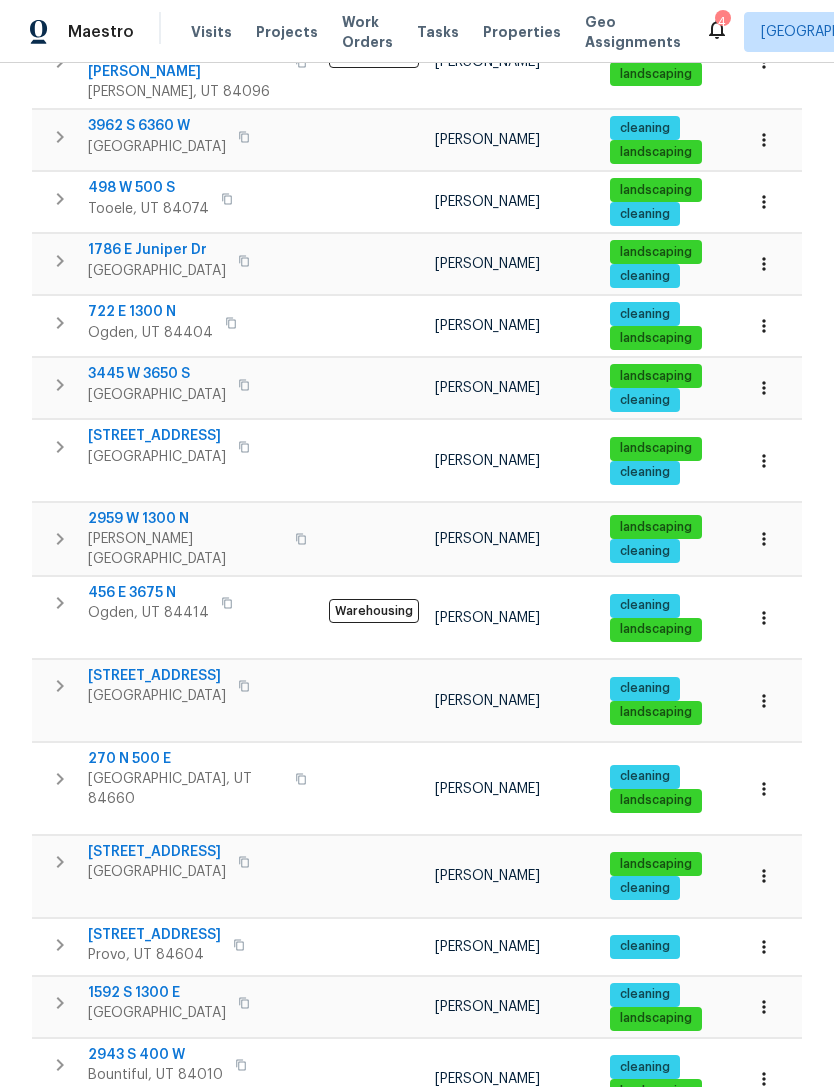 click 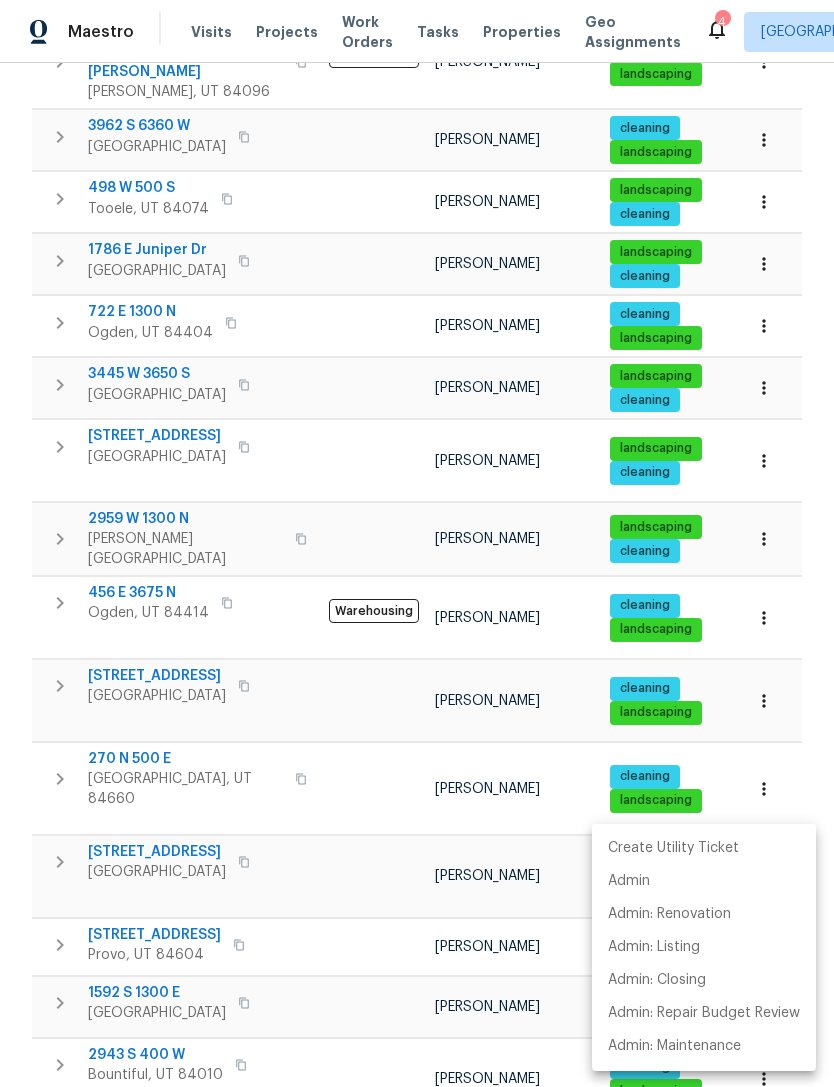 click at bounding box center (417, 543) 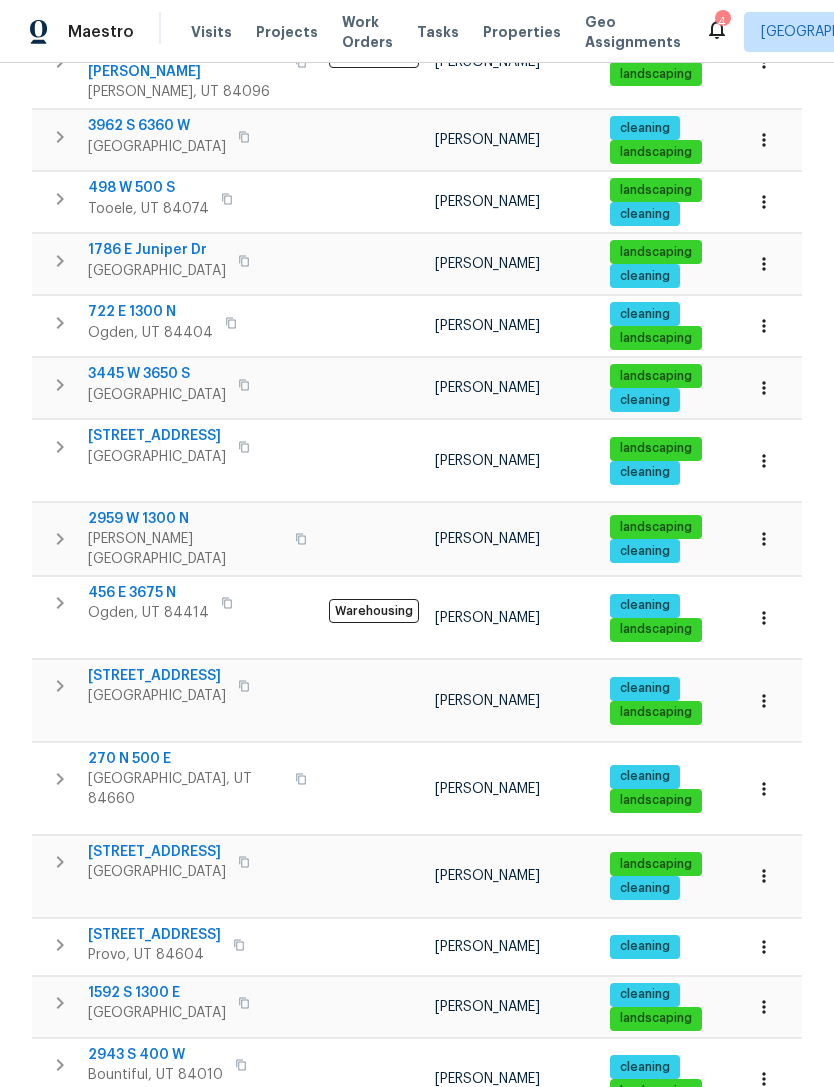 click on "1592 S 1300 E" at bounding box center (157, 993) 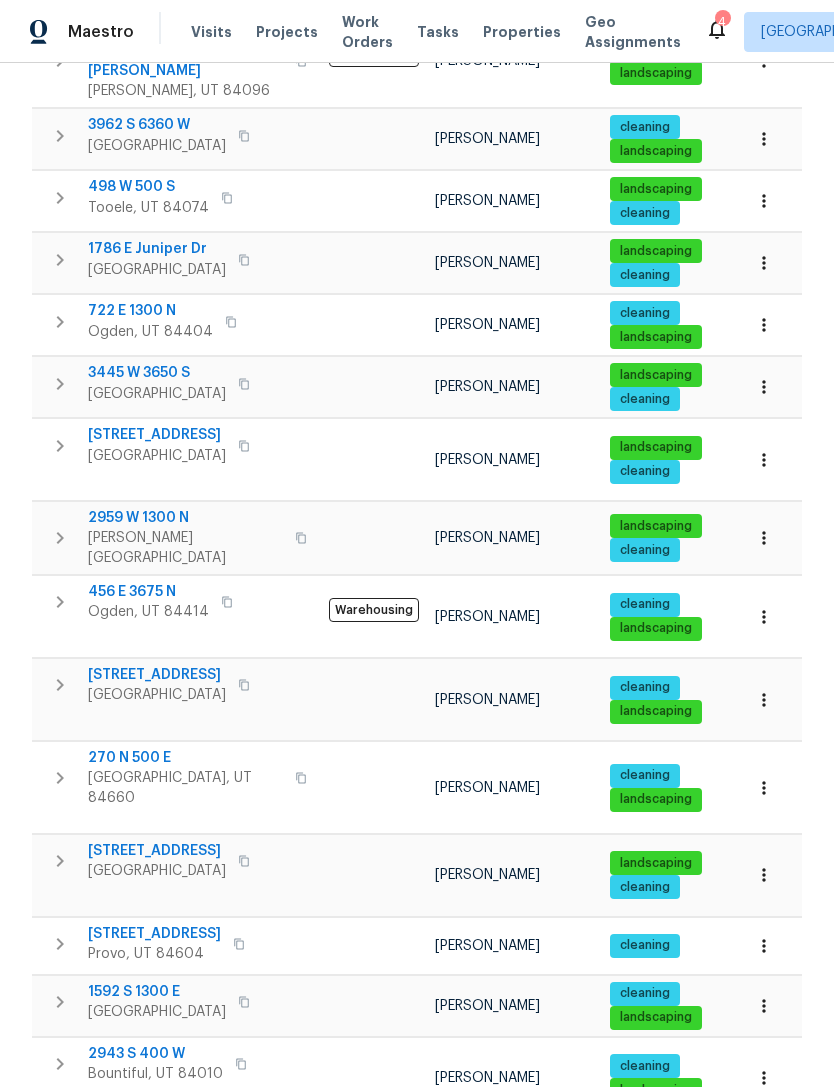 scroll, scrollTop: 914, scrollLeft: 0, axis: vertical 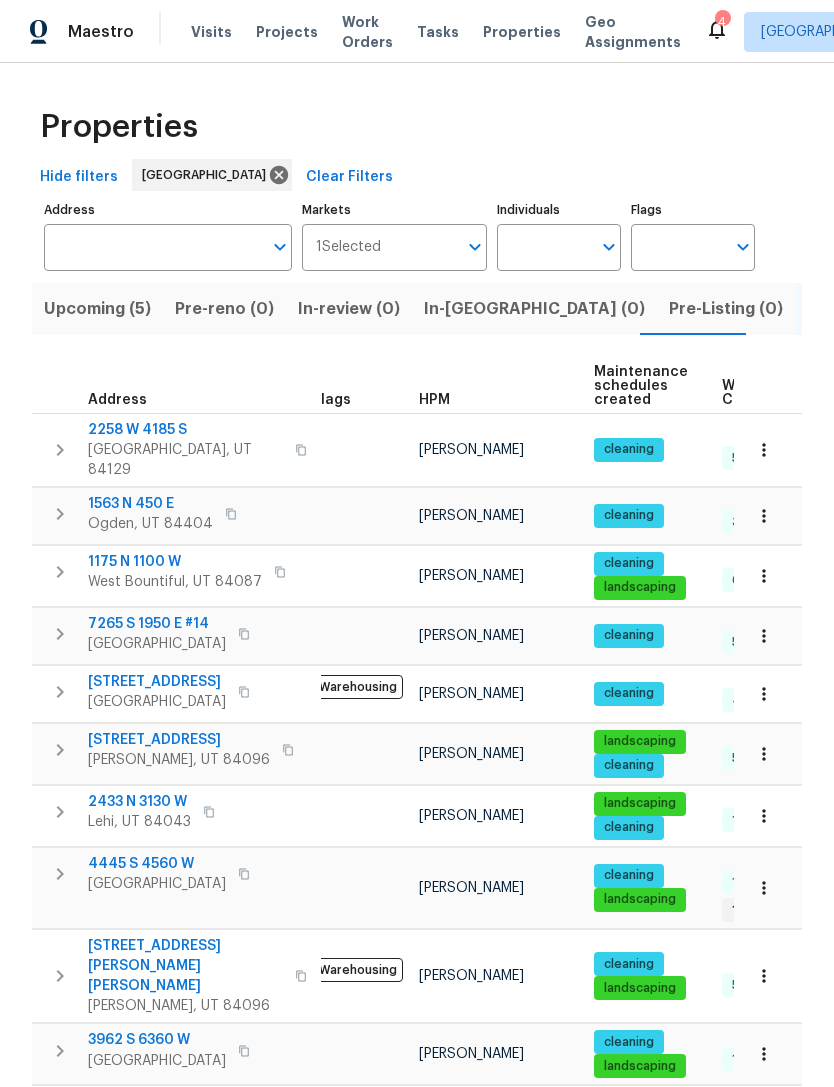 click on "Individuals" at bounding box center (544, 247) 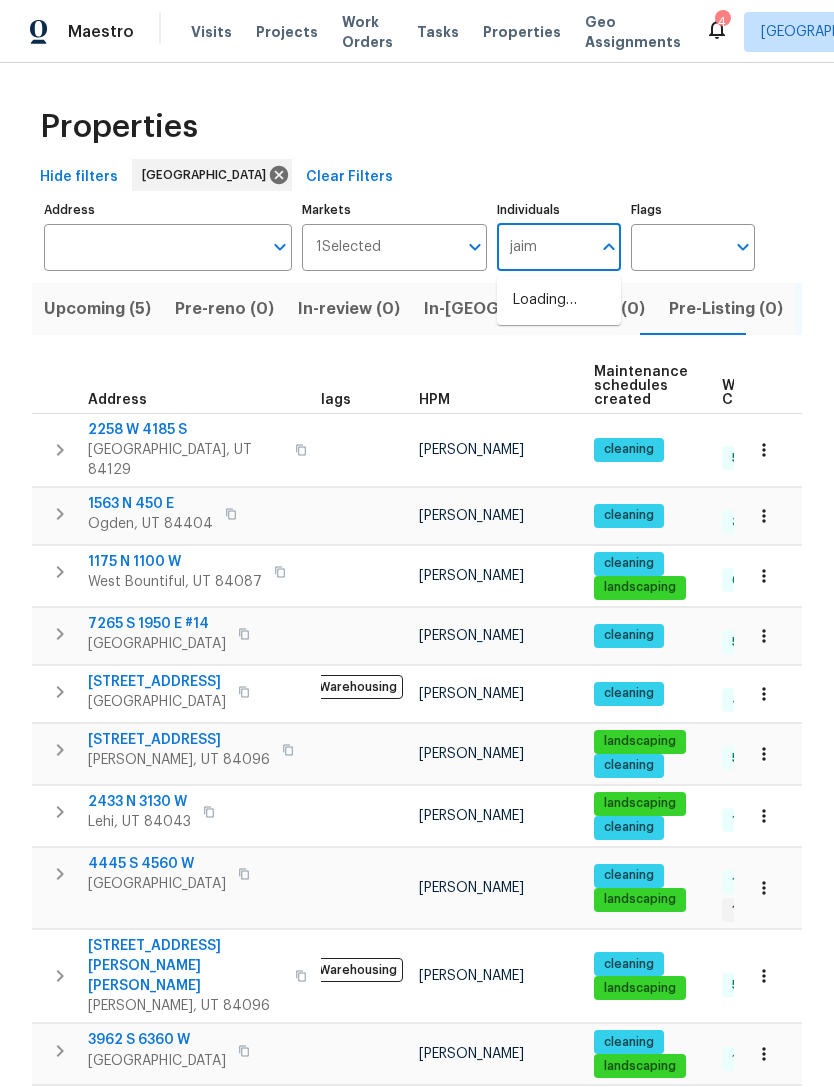 type on "[PERSON_NAME]" 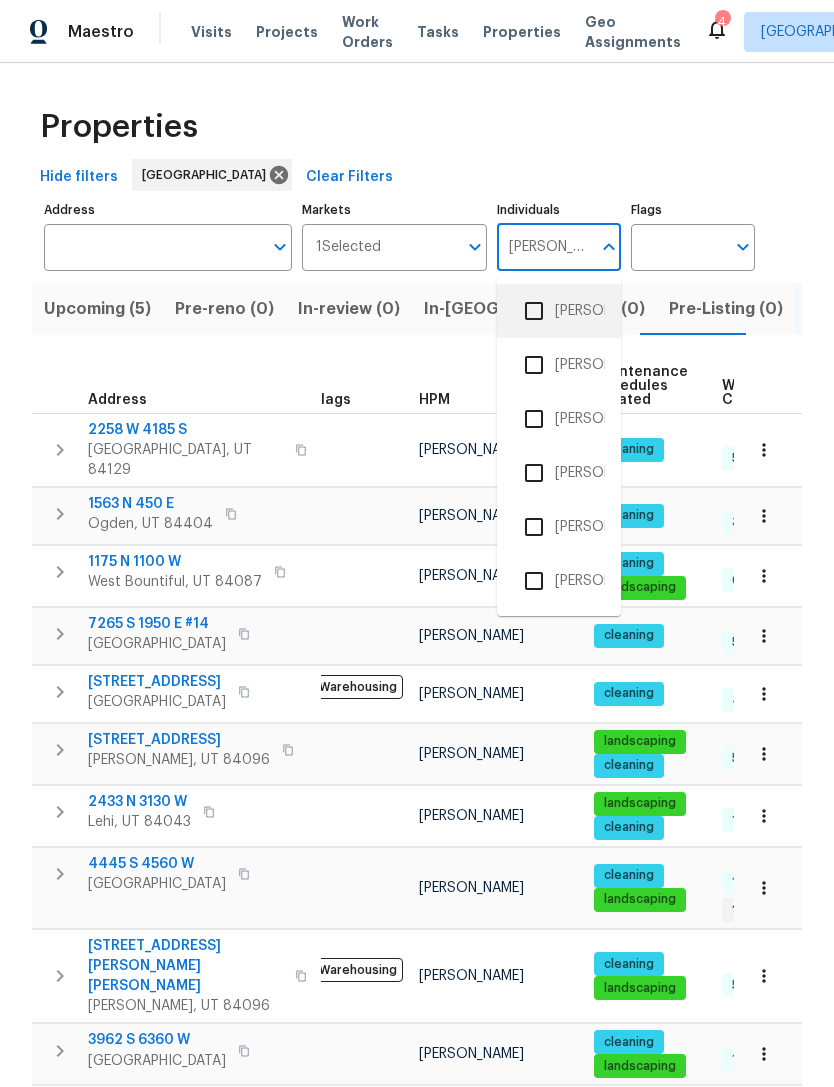 click on "[PERSON_NAME]" at bounding box center [559, 311] 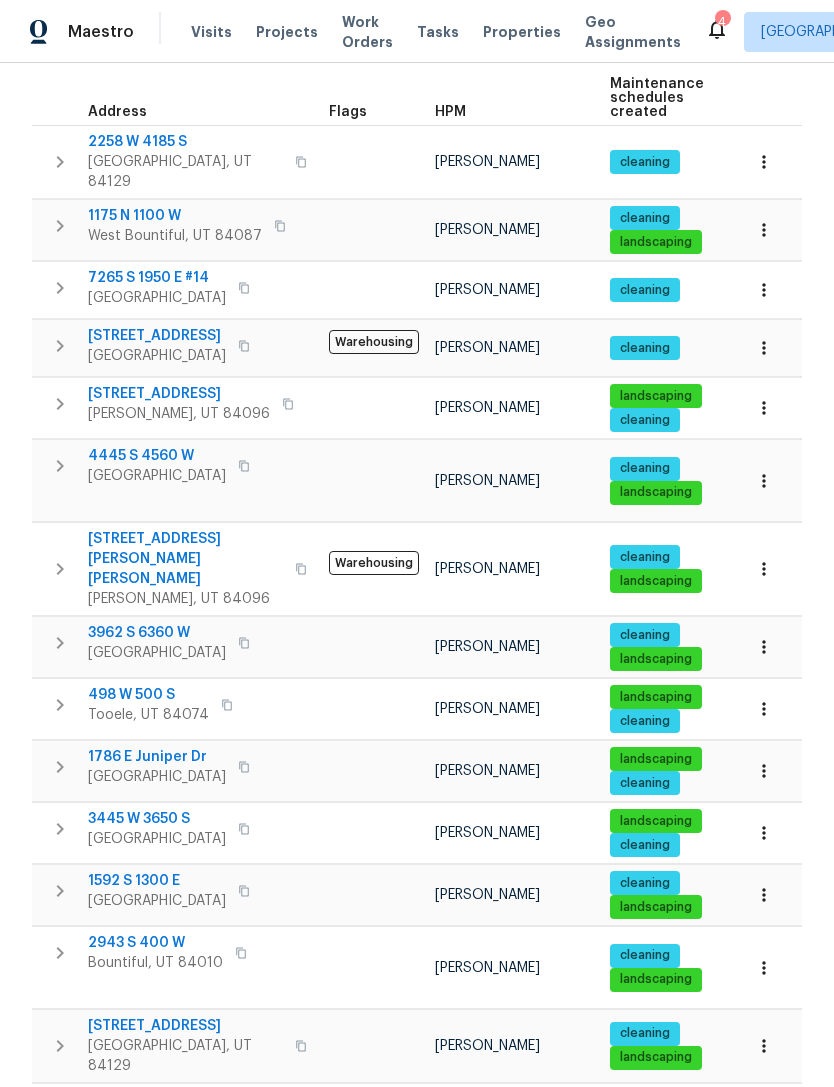 scroll, scrollTop: 302, scrollLeft: 0, axis: vertical 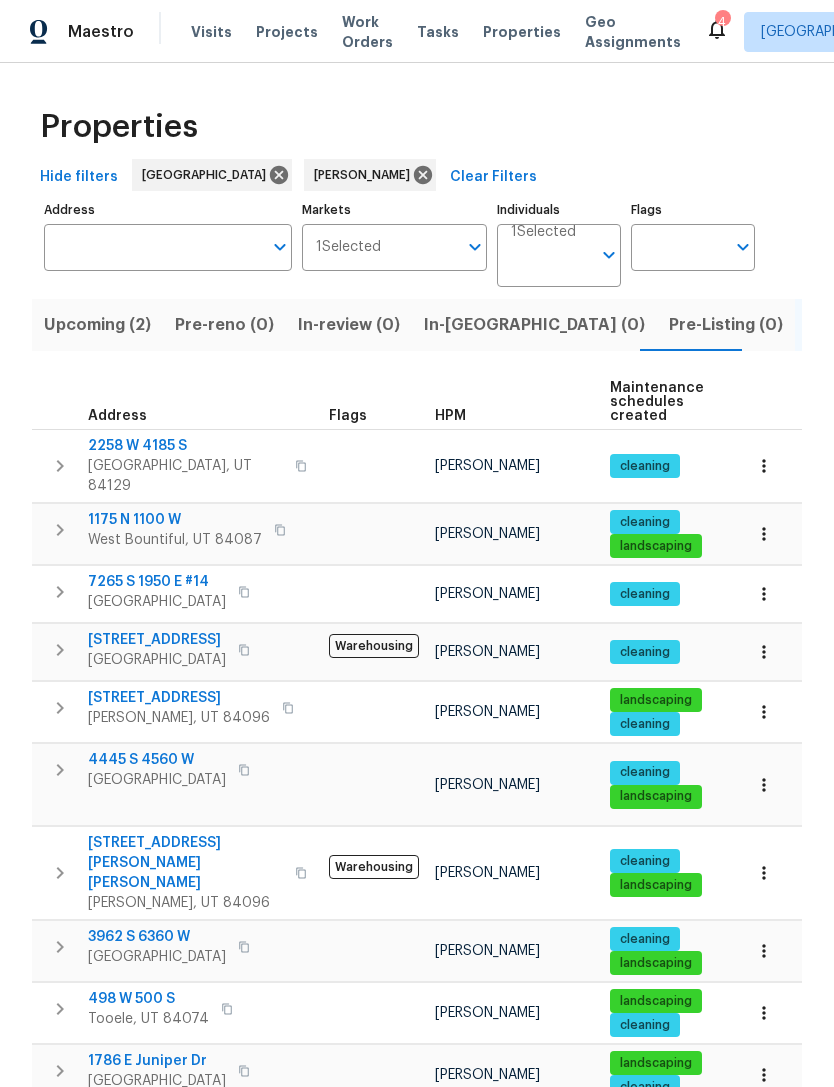 click on "Resale (5)" at bounding box center (952, 325) 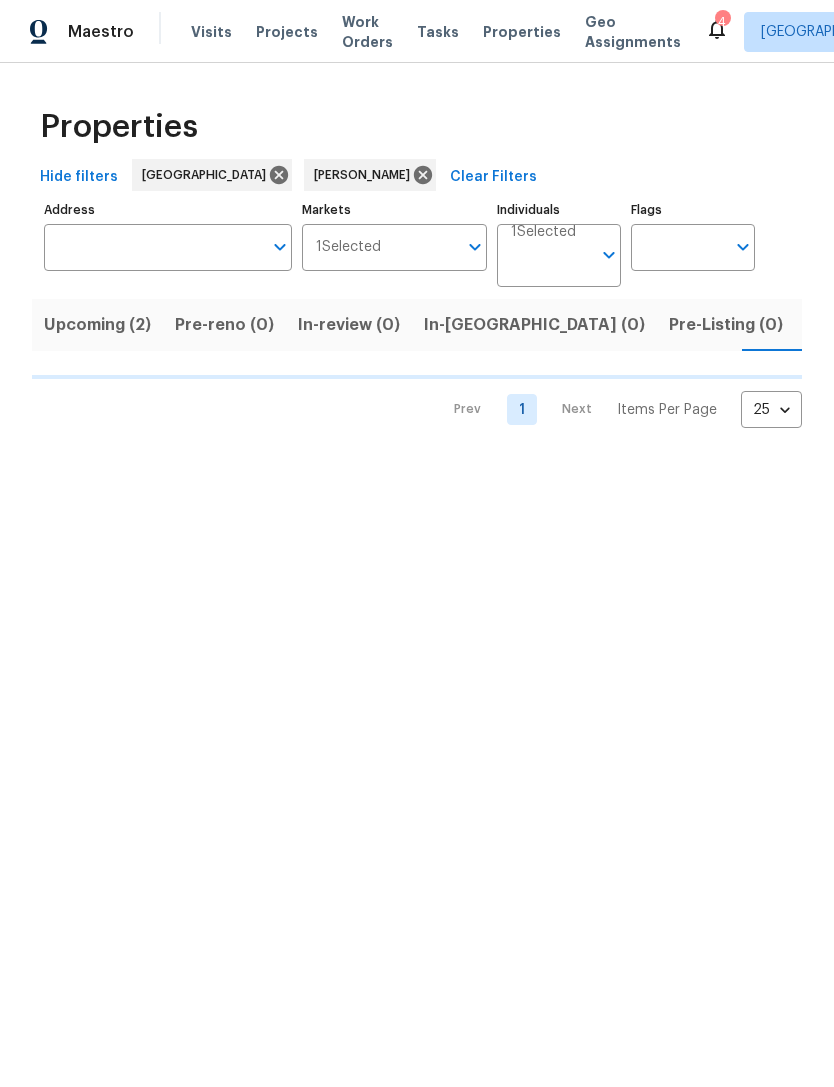 scroll, scrollTop: 0, scrollLeft: 0, axis: both 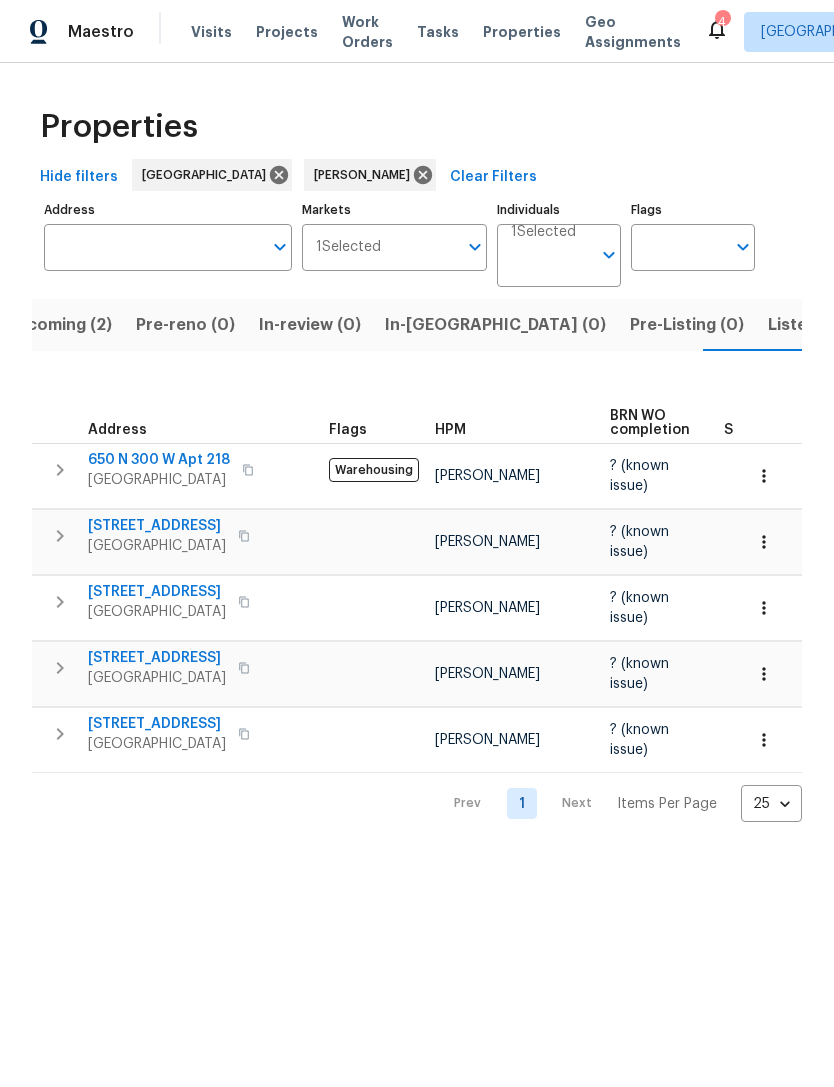 click on "650 N 300 W Apt 218" at bounding box center [159, 460] 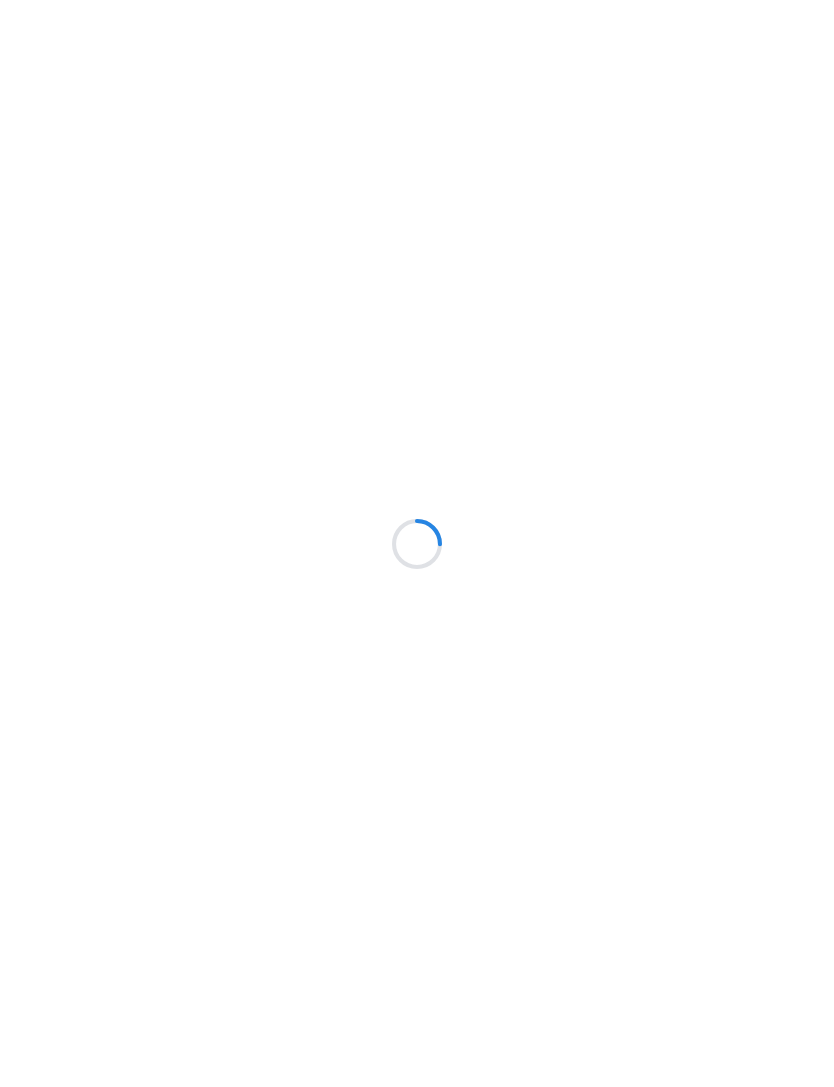 scroll, scrollTop: 0, scrollLeft: 0, axis: both 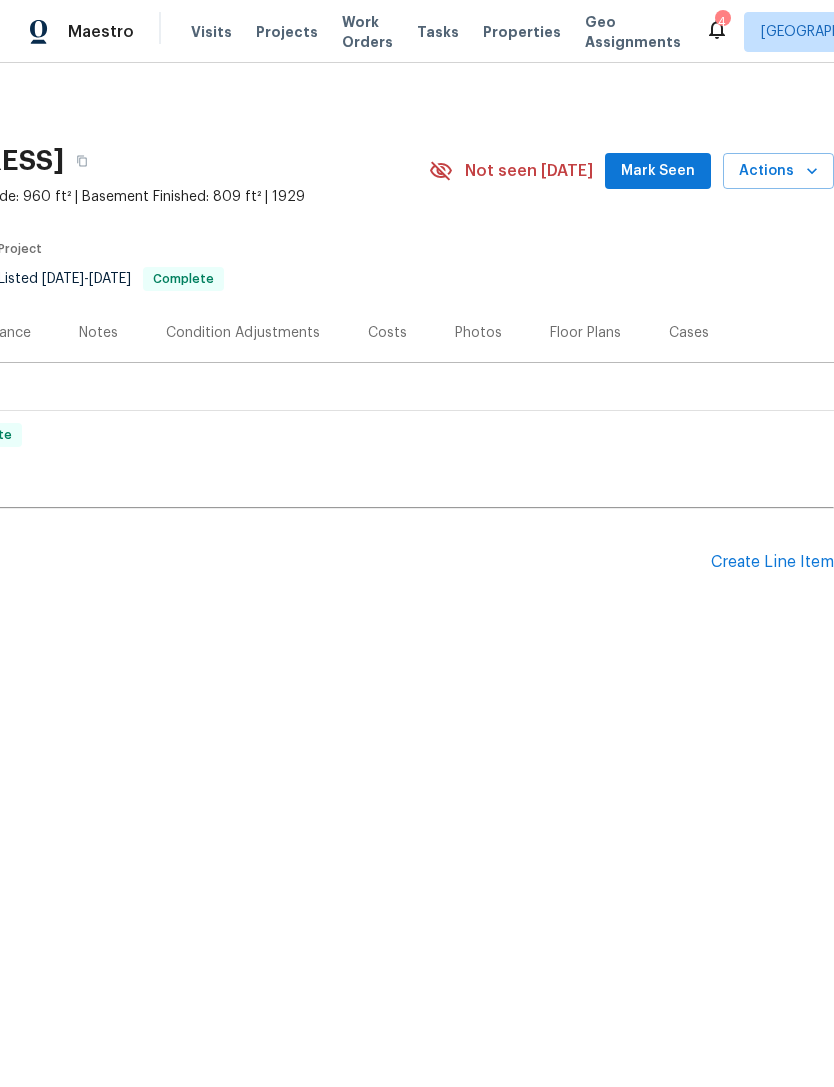 click on "Actions" at bounding box center (778, 171) 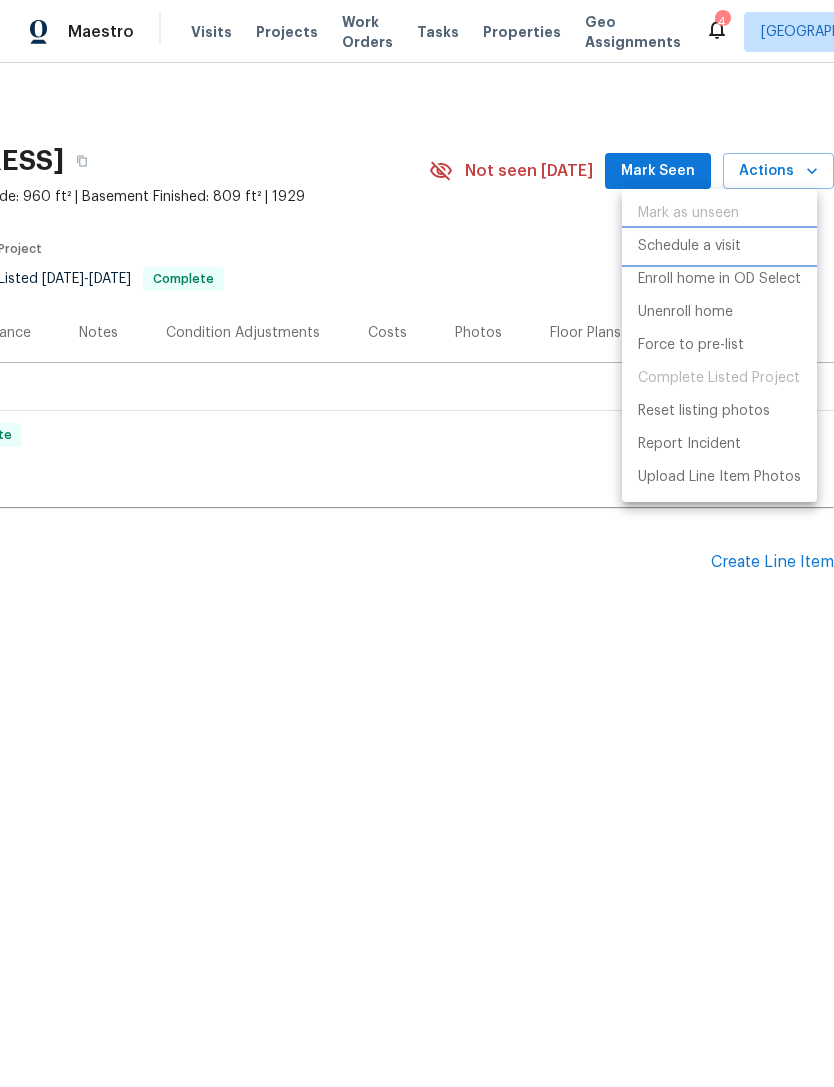 click on "Schedule a visit" at bounding box center (689, 246) 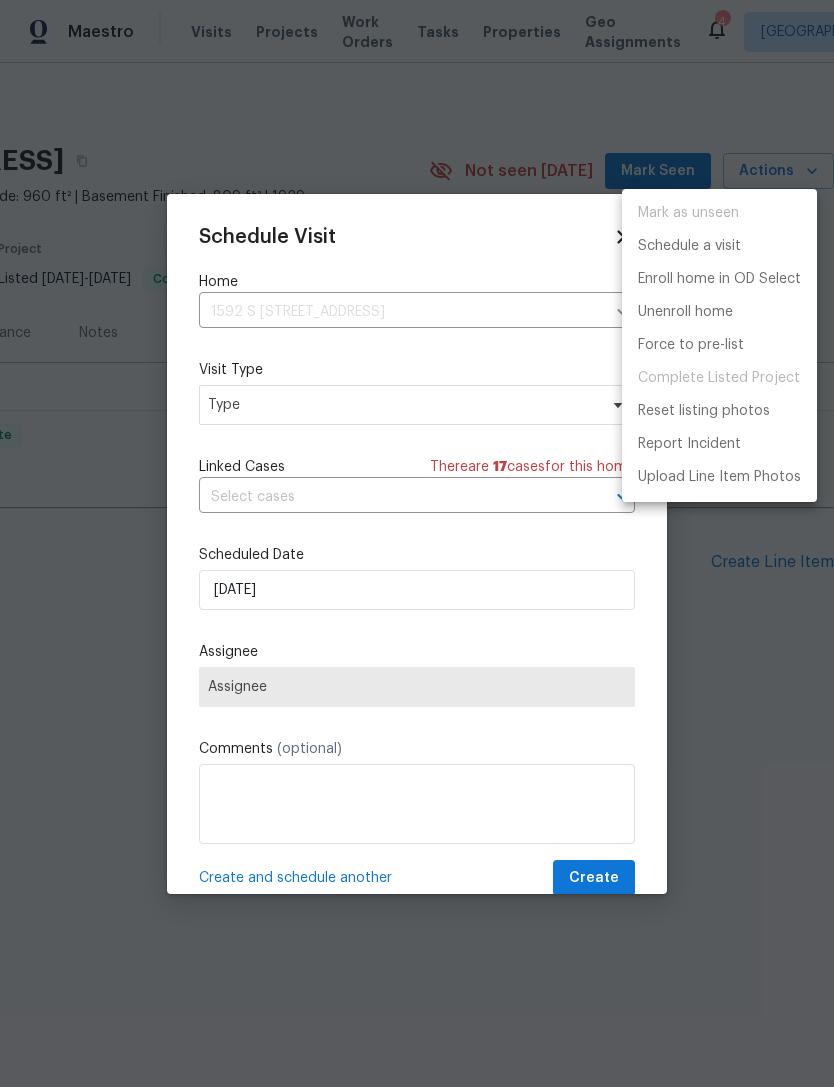 click at bounding box center (417, 543) 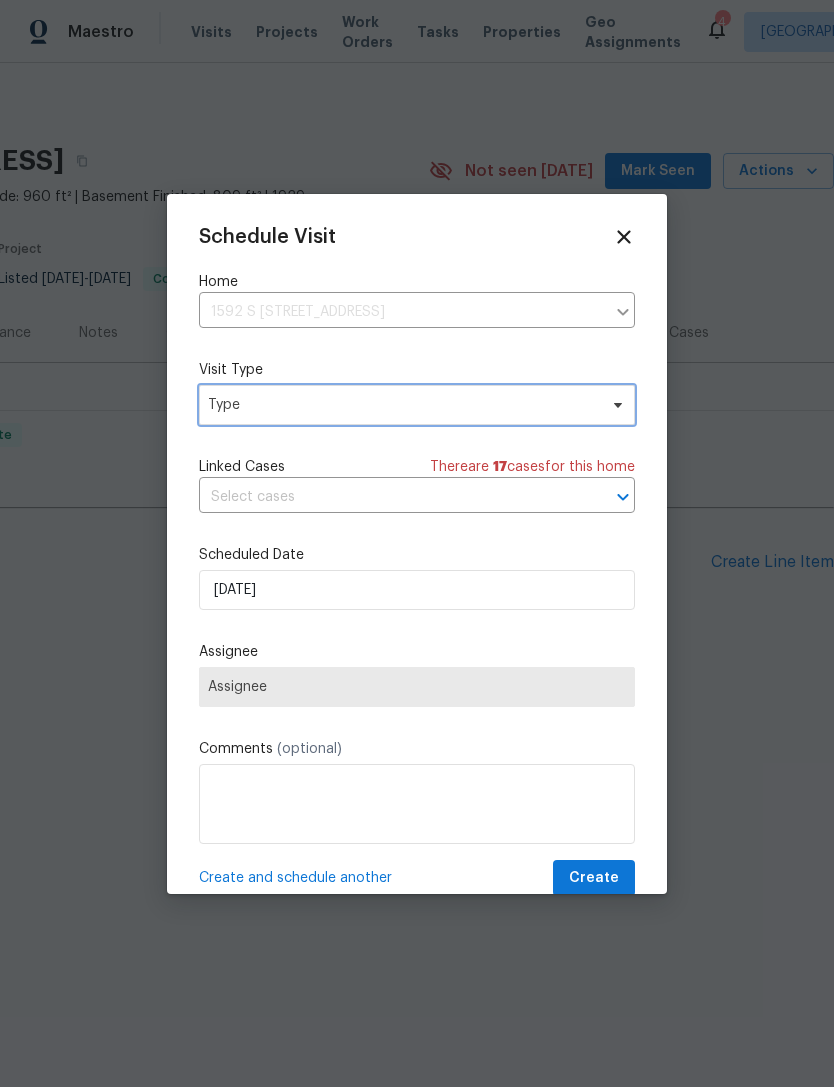 click on "Type" at bounding box center [402, 405] 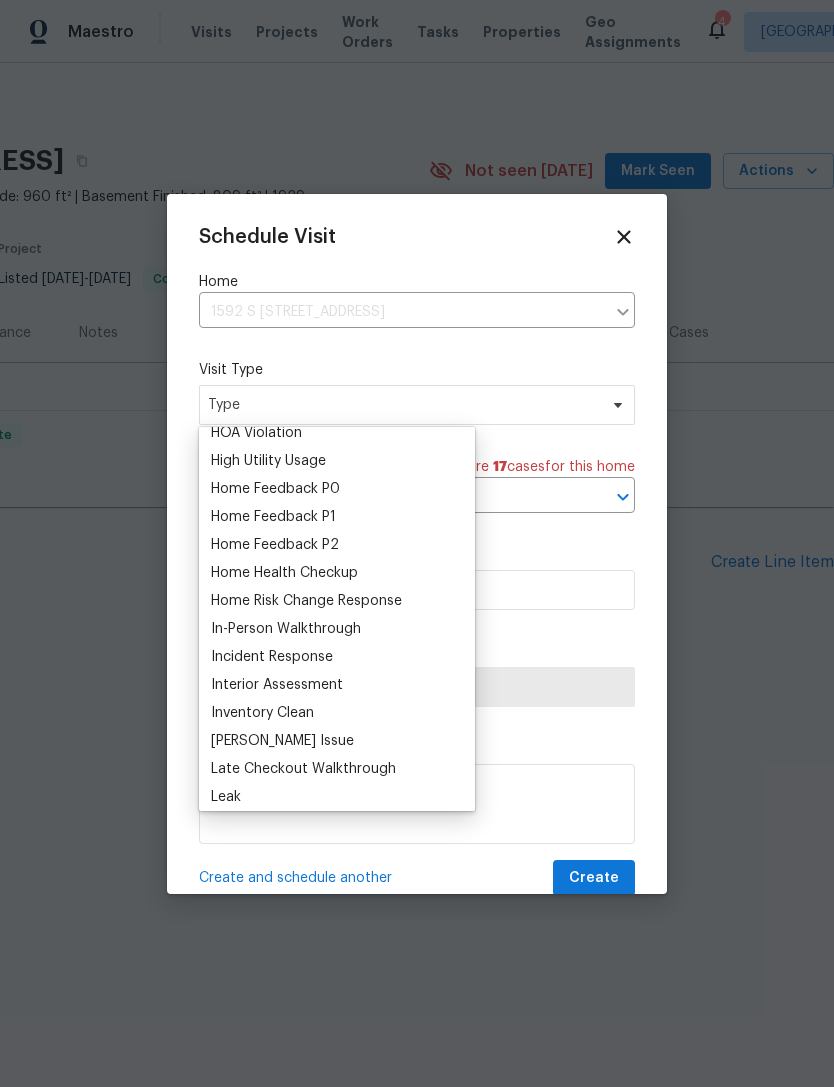 scroll, scrollTop: 575, scrollLeft: 0, axis: vertical 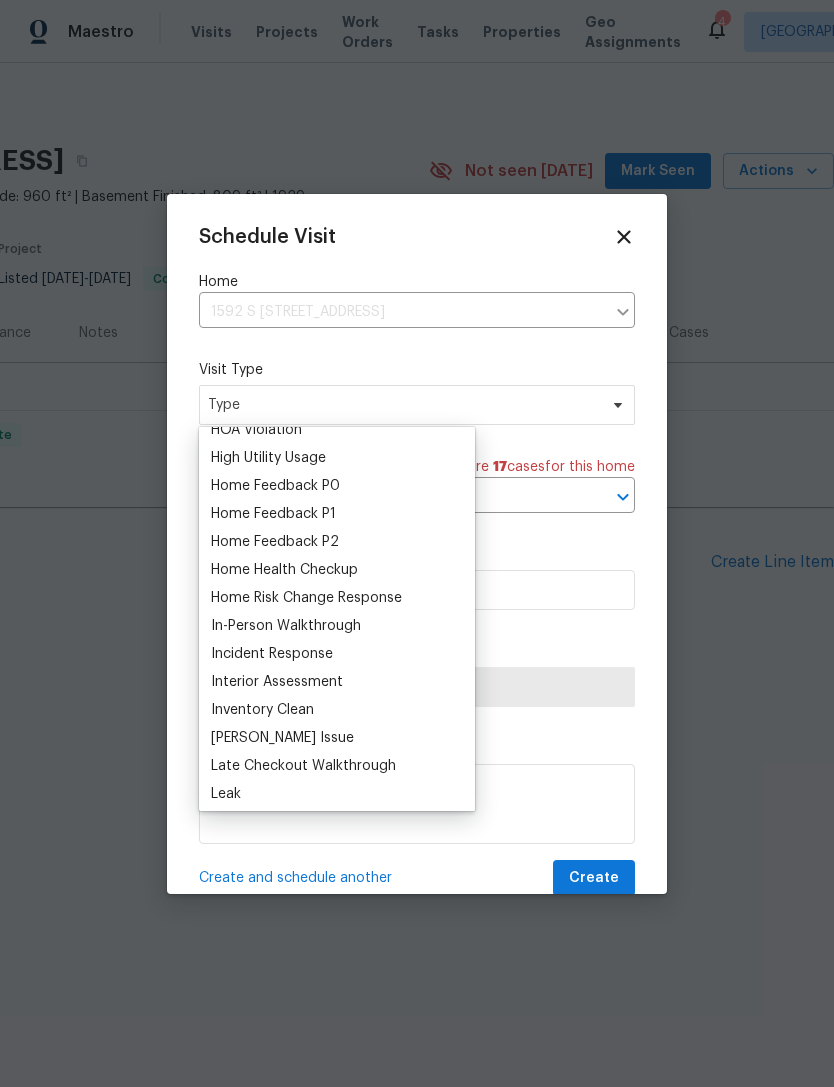 click on "Incident Response" at bounding box center [272, 654] 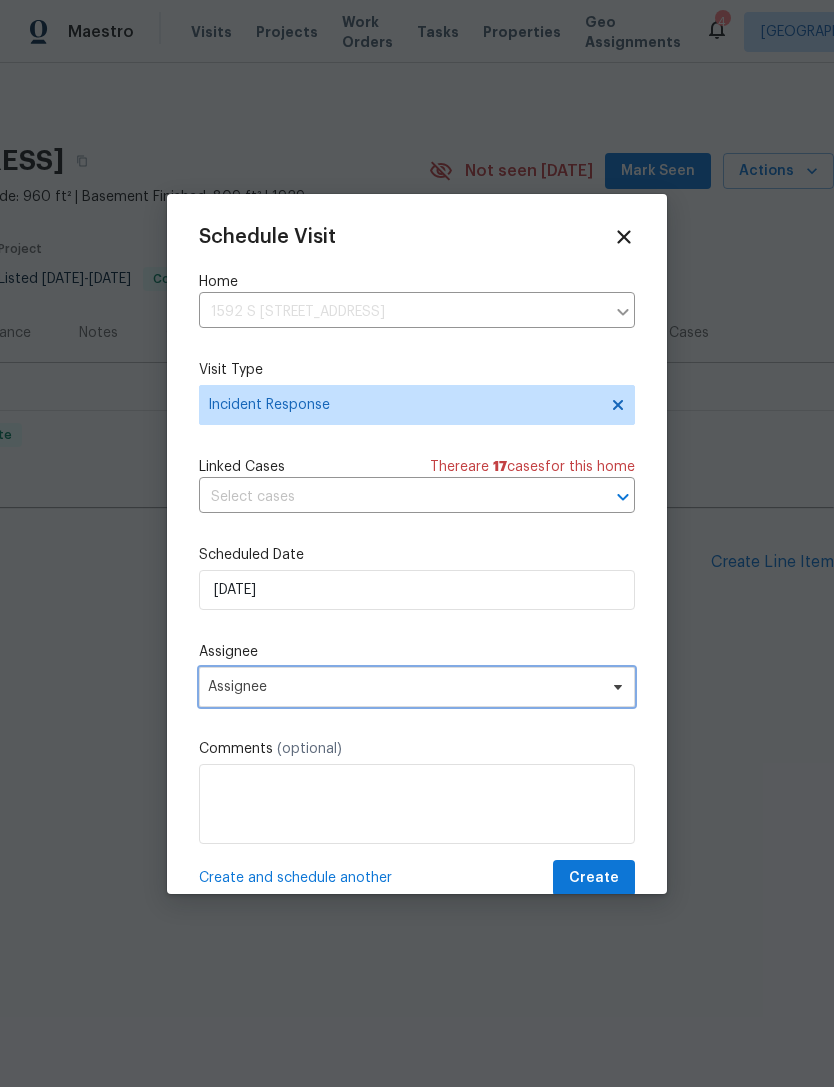 click on "Assignee" at bounding box center [404, 687] 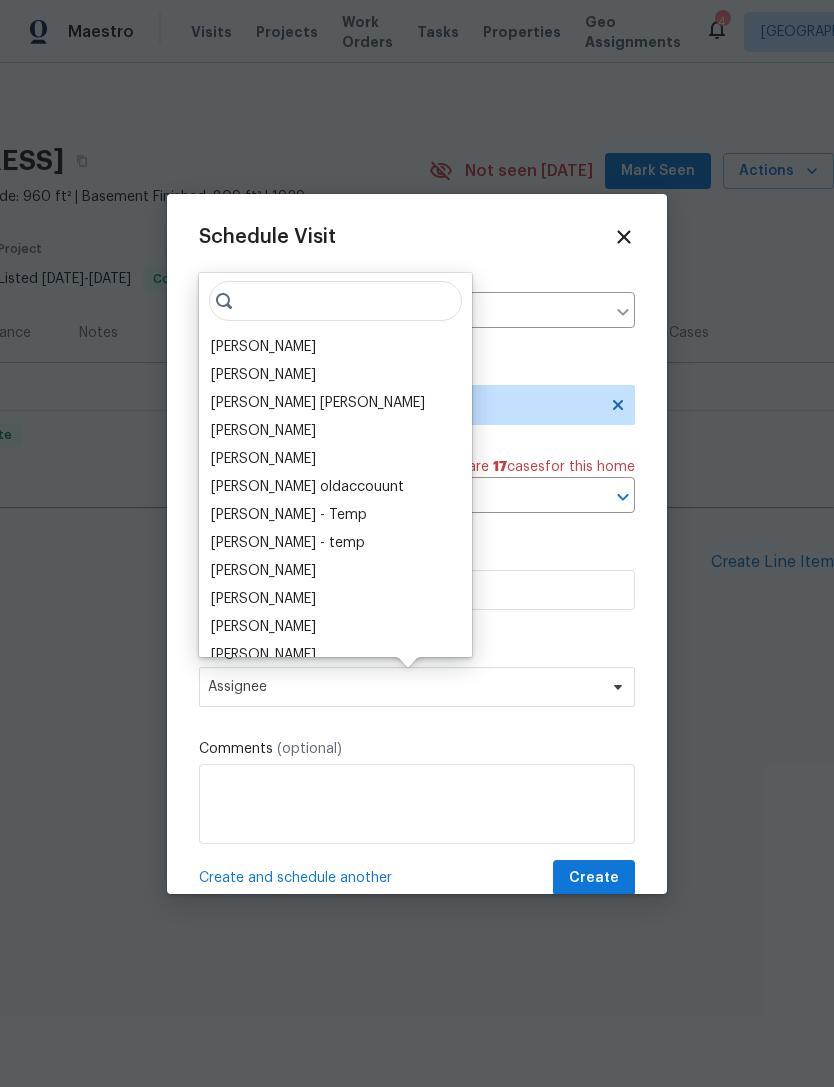 click on "[PERSON_NAME]" at bounding box center (263, 347) 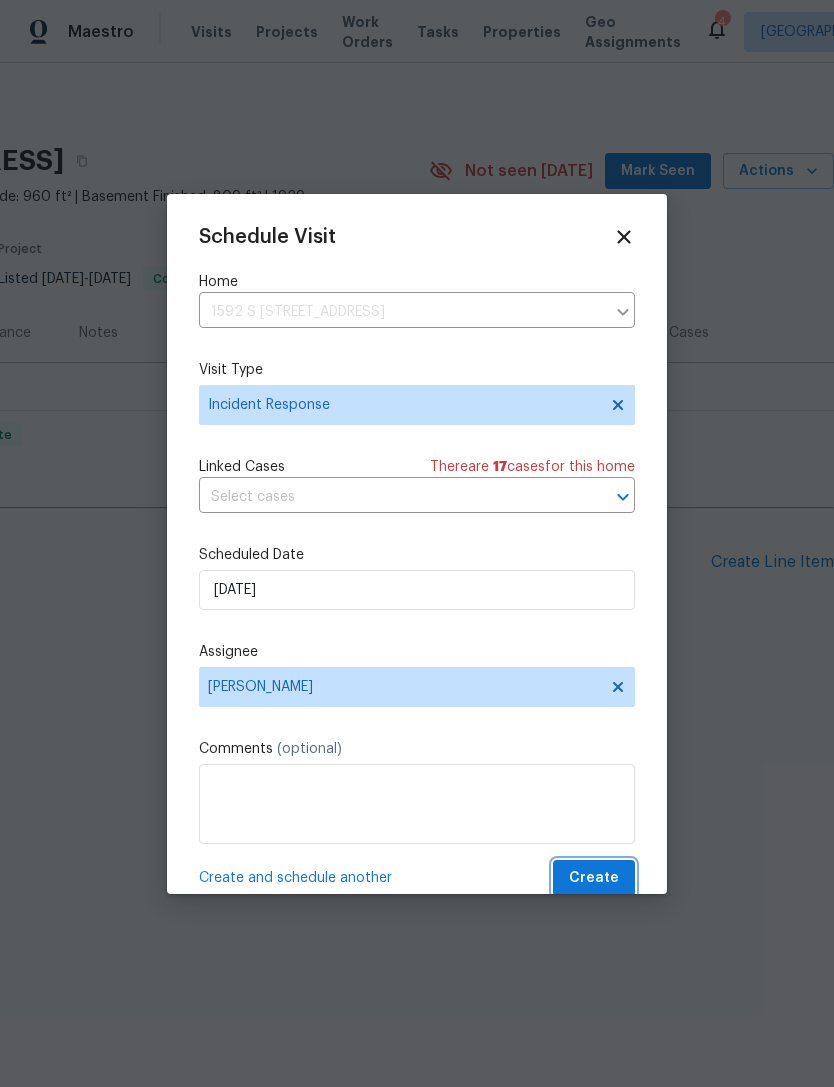 click on "Create" at bounding box center (594, 878) 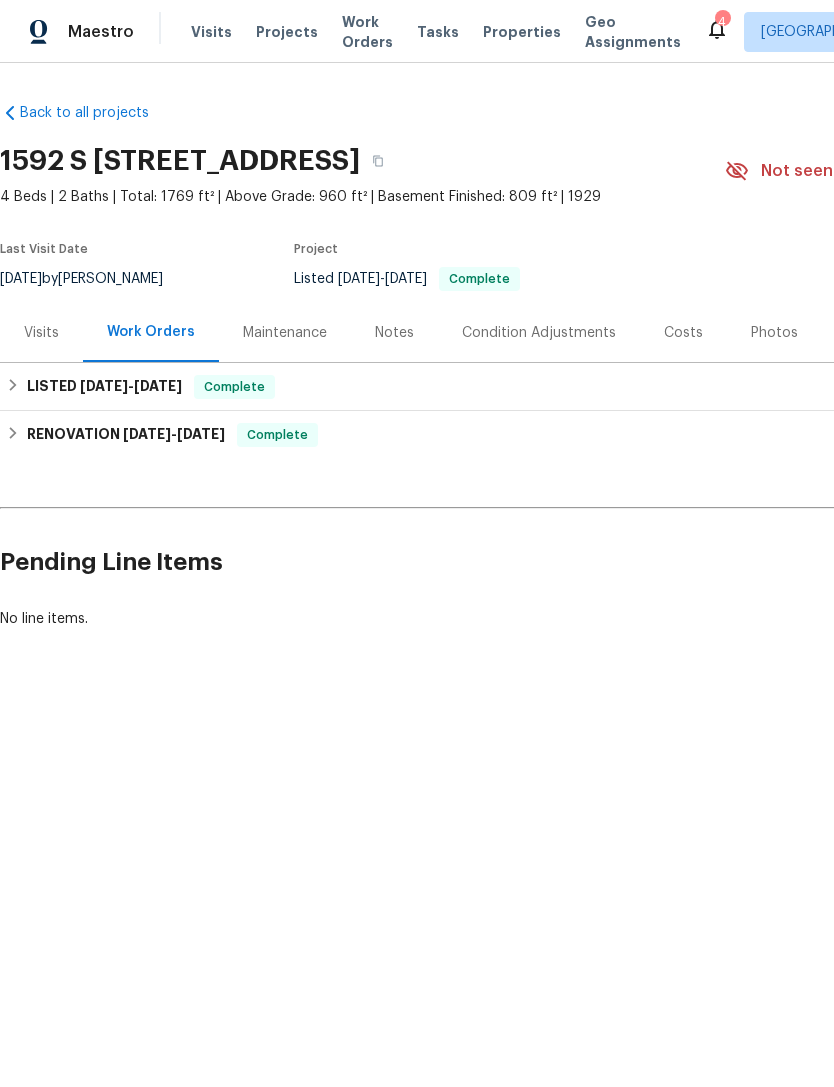 scroll, scrollTop: 0, scrollLeft: 0, axis: both 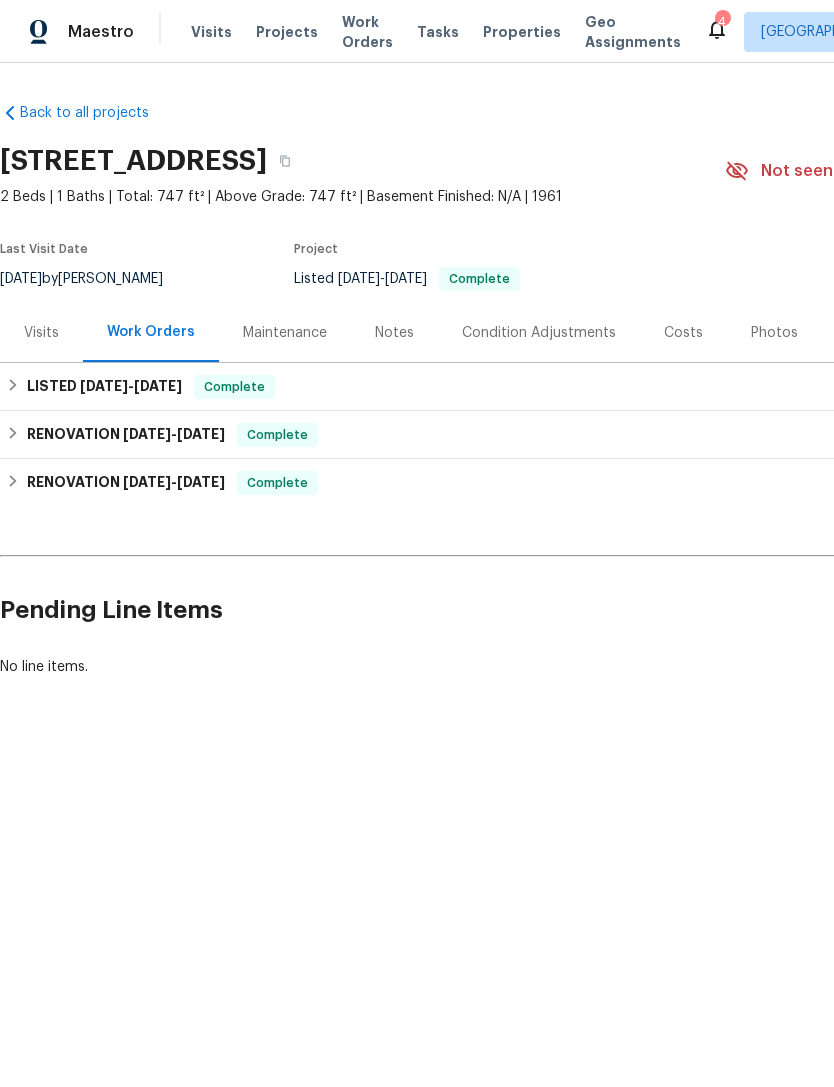click on "Photos" at bounding box center (774, 333) 